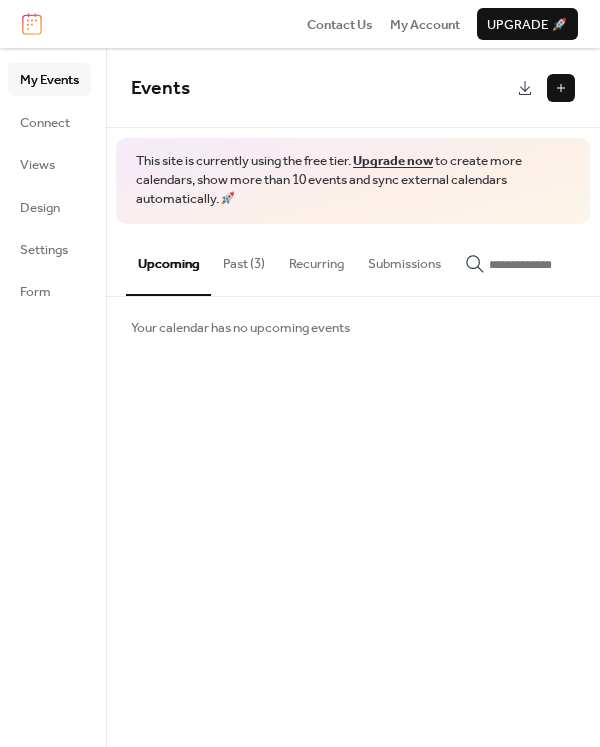 scroll, scrollTop: 0, scrollLeft: 0, axis: both 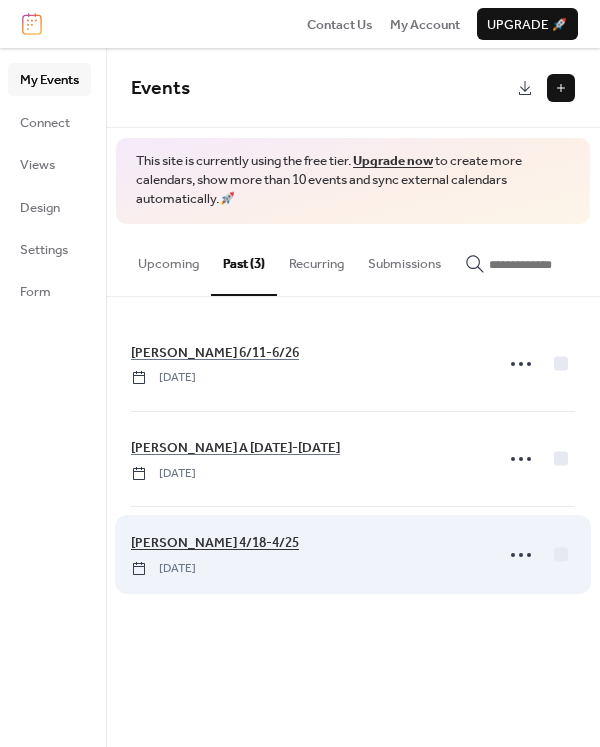 click on "[PERSON_NAME] 4/18-4/25" at bounding box center (215, 543) 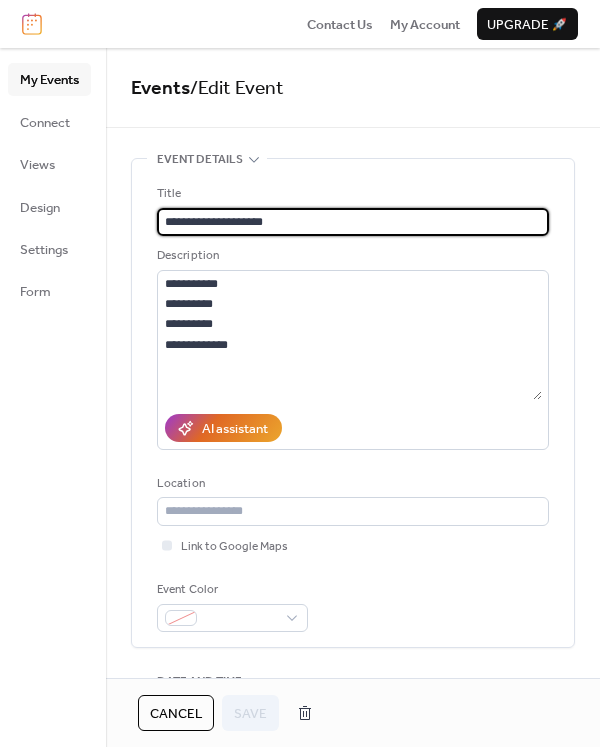 drag, startPoint x: -93, startPoint y: 182, endPoint x: -220, endPoint y: 175, distance: 127.192764 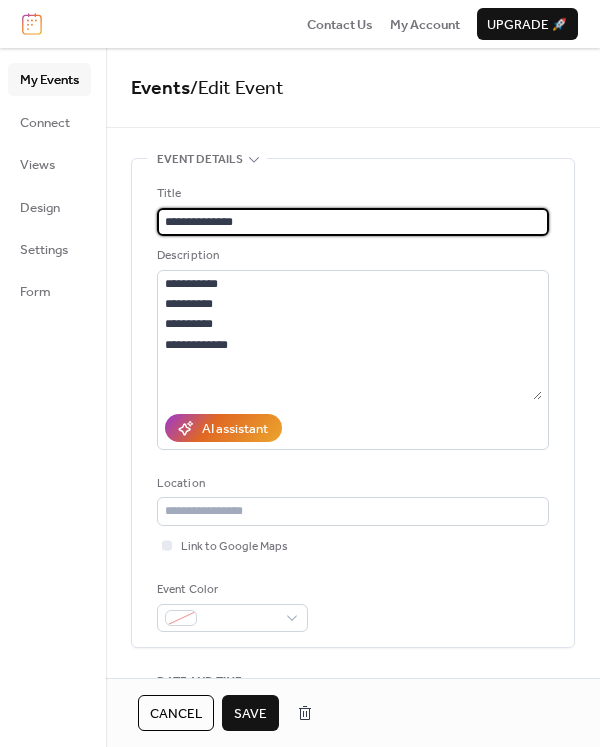 type on "**********" 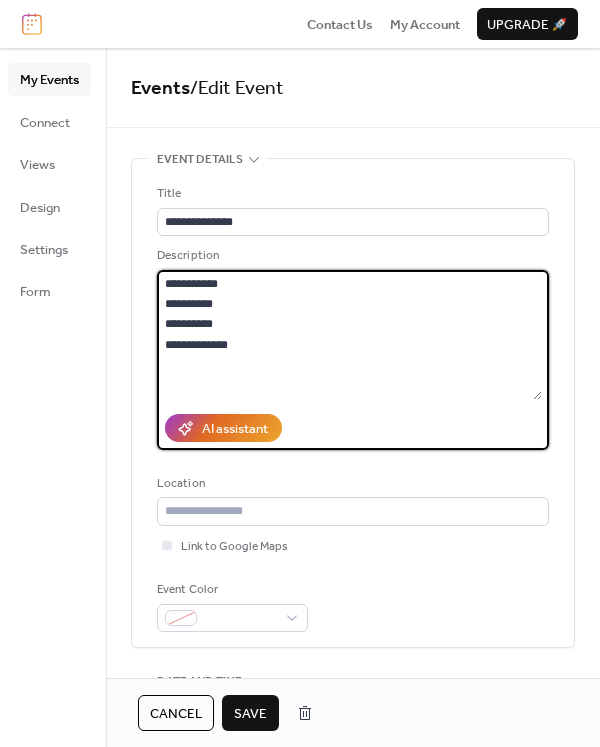drag, startPoint x: 162, startPoint y: 286, endPoint x: 248, endPoint y: 363, distance: 115.43397 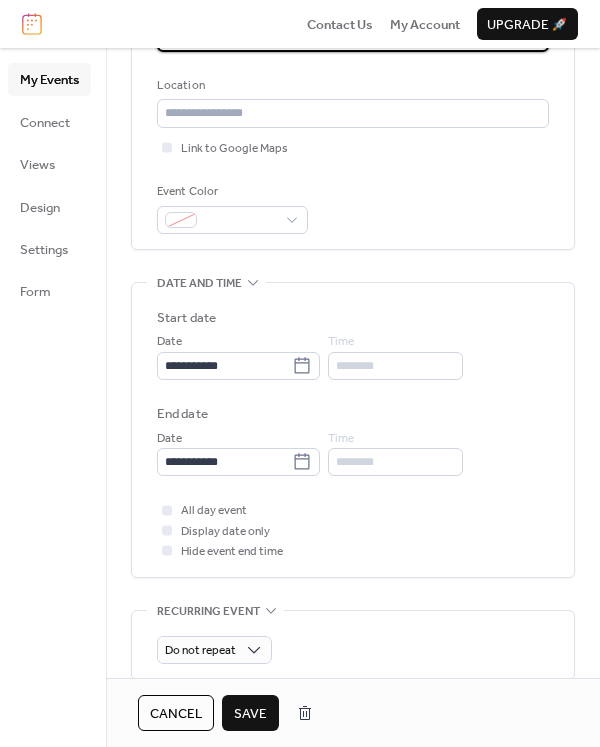 scroll, scrollTop: 400, scrollLeft: 0, axis: vertical 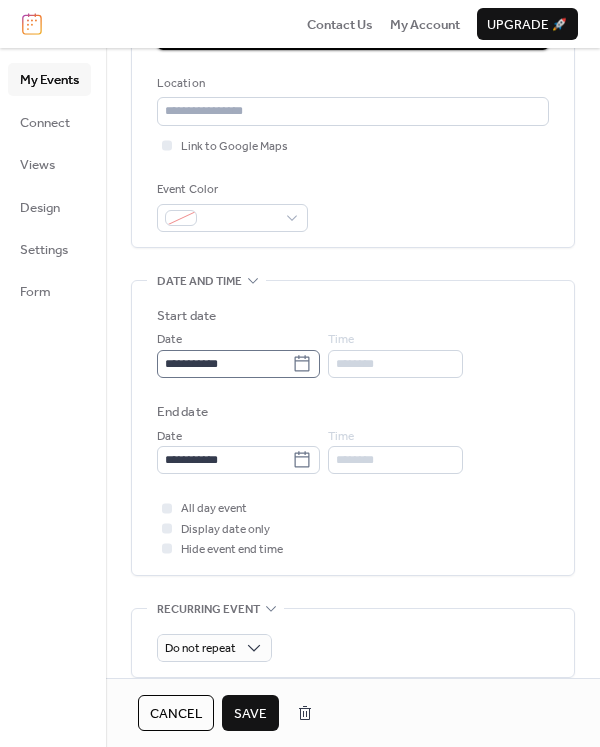 type on "**********" 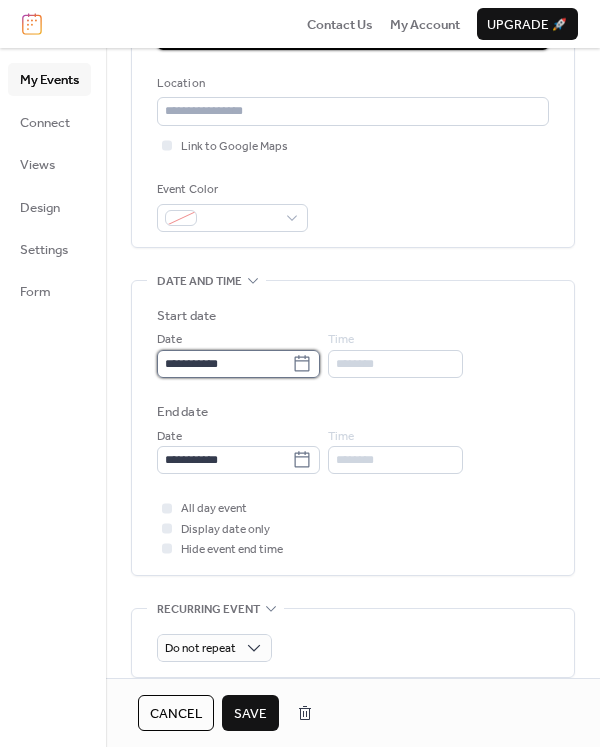 click on "**********" at bounding box center (224, 364) 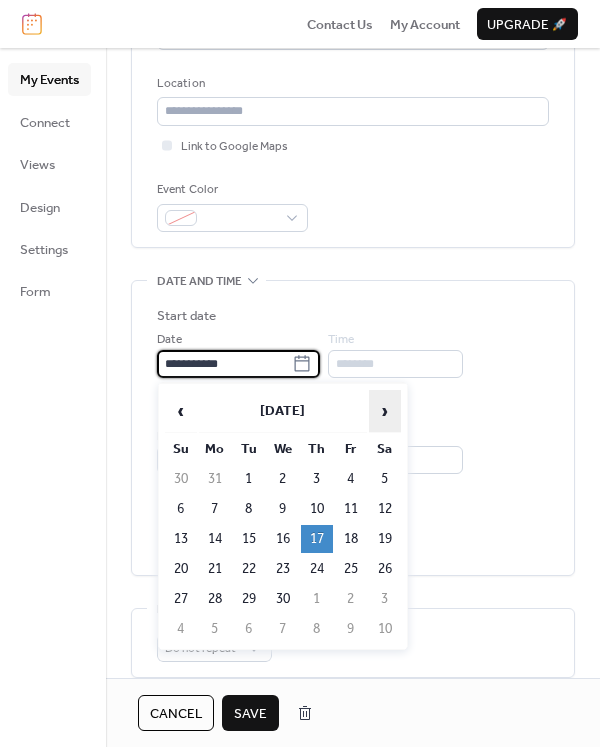 click on "›" at bounding box center [385, 411] 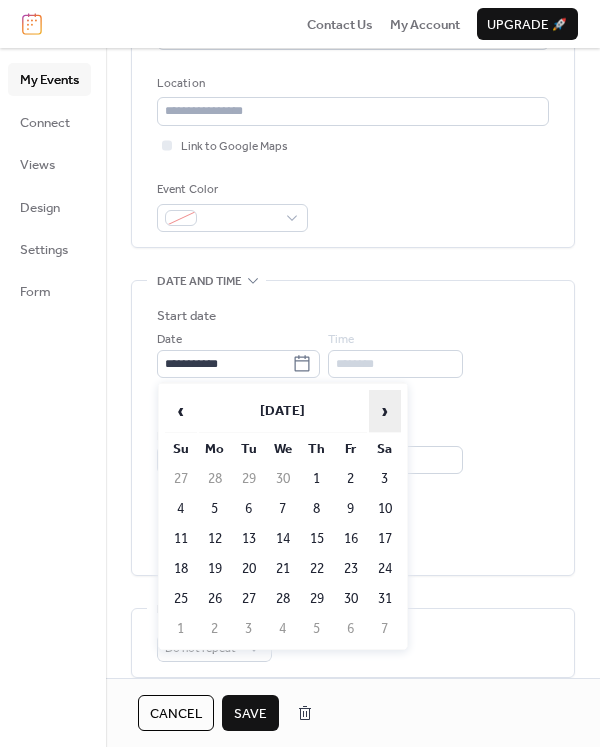 click on "›" at bounding box center [385, 411] 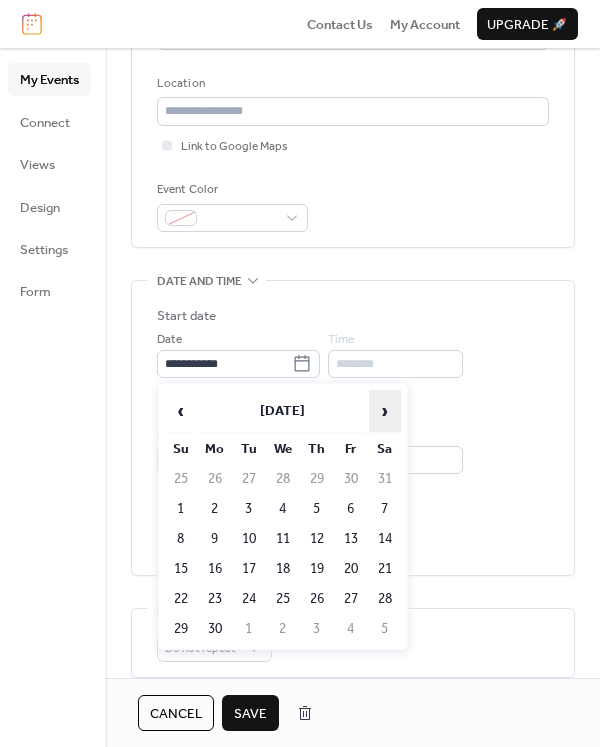 click on "›" at bounding box center [385, 411] 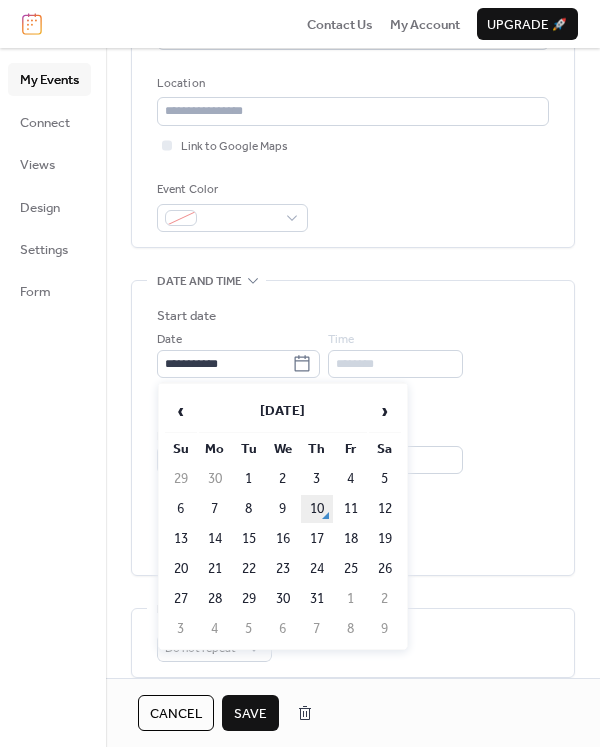 click on "10" at bounding box center (317, 509) 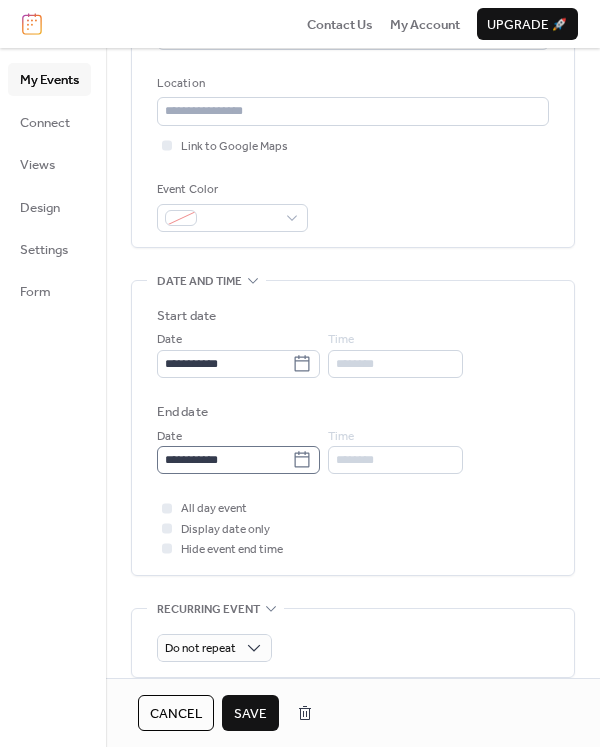 click 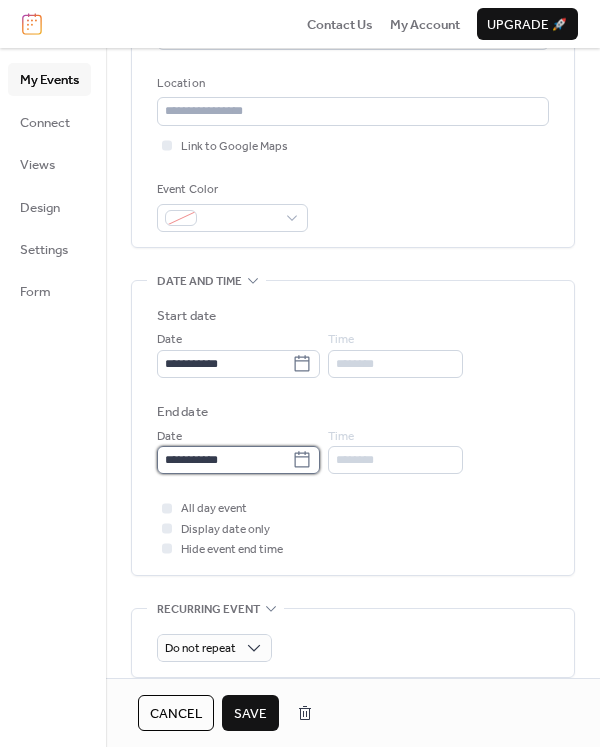 click on "**********" at bounding box center [224, 460] 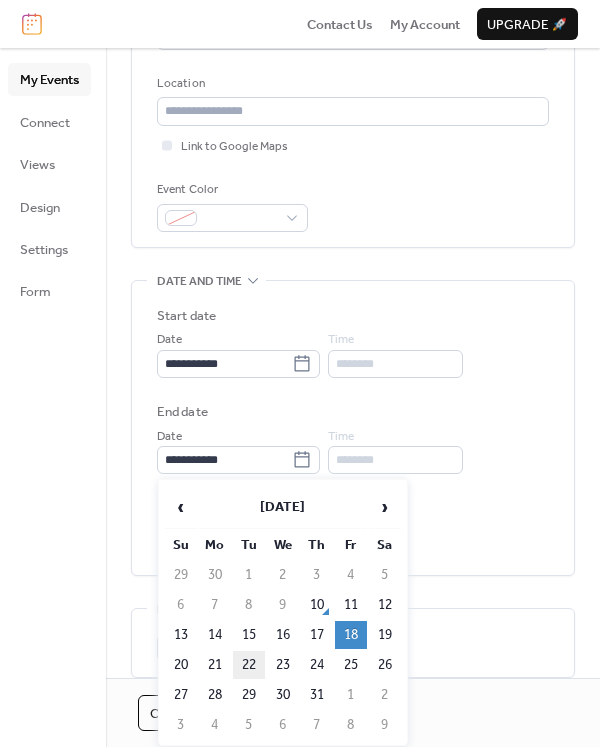 click on "22" at bounding box center [249, 665] 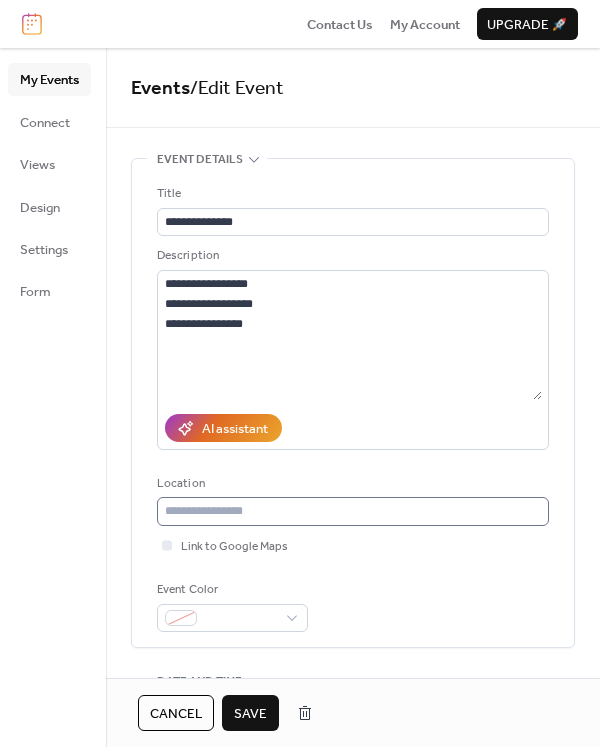 scroll, scrollTop: 400, scrollLeft: 0, axis: vertical 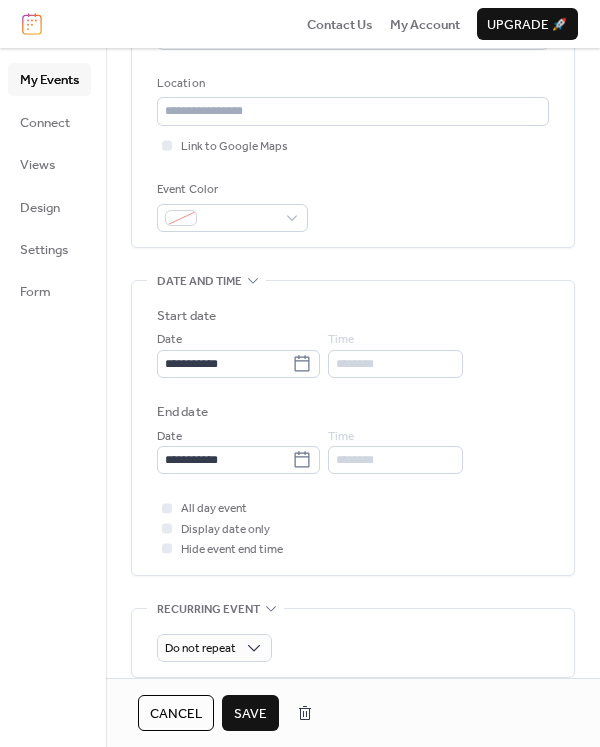 click on "Save" at bounding box center [250, 714] 